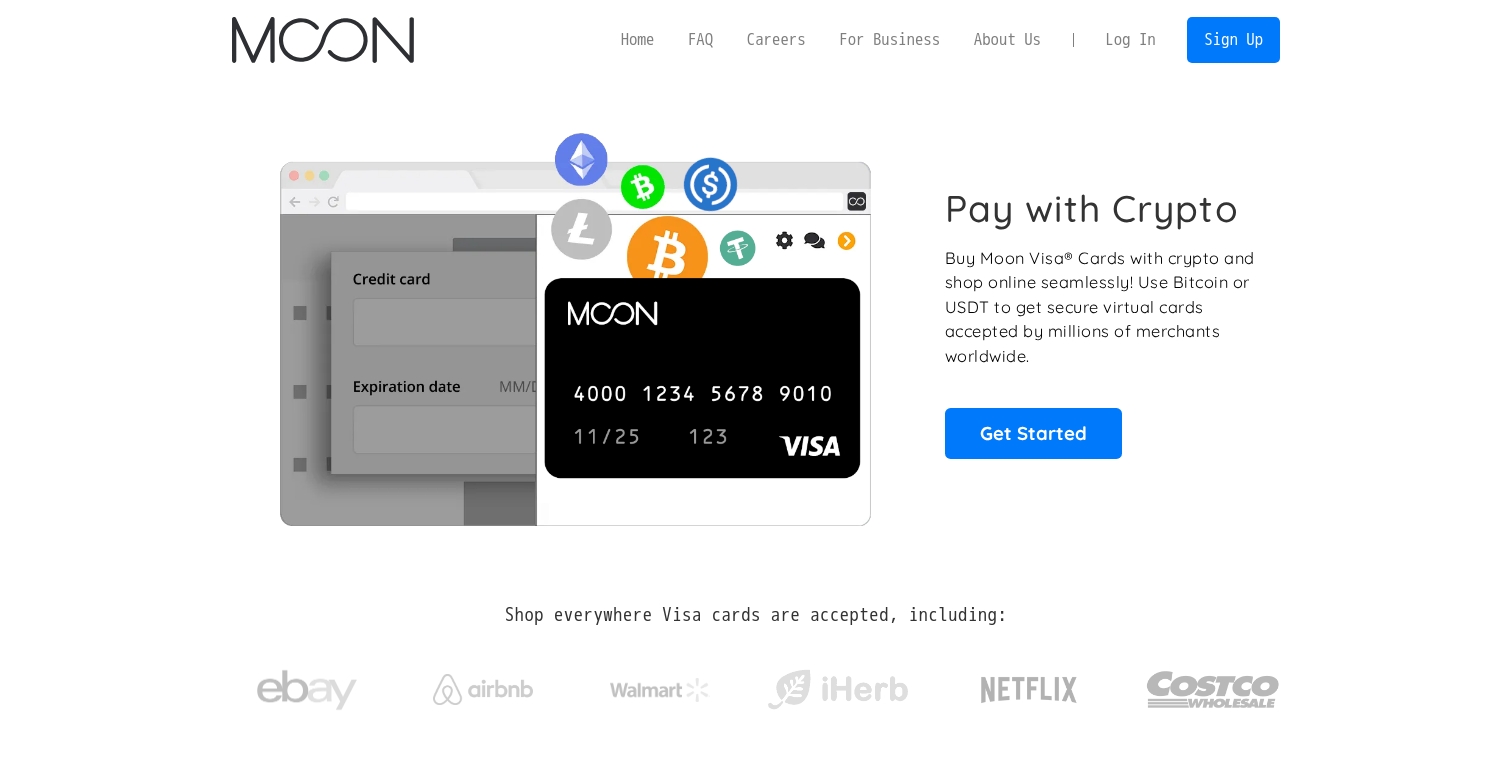 scroll, scrollTop: 0, scrollLeft: 0, axis: both 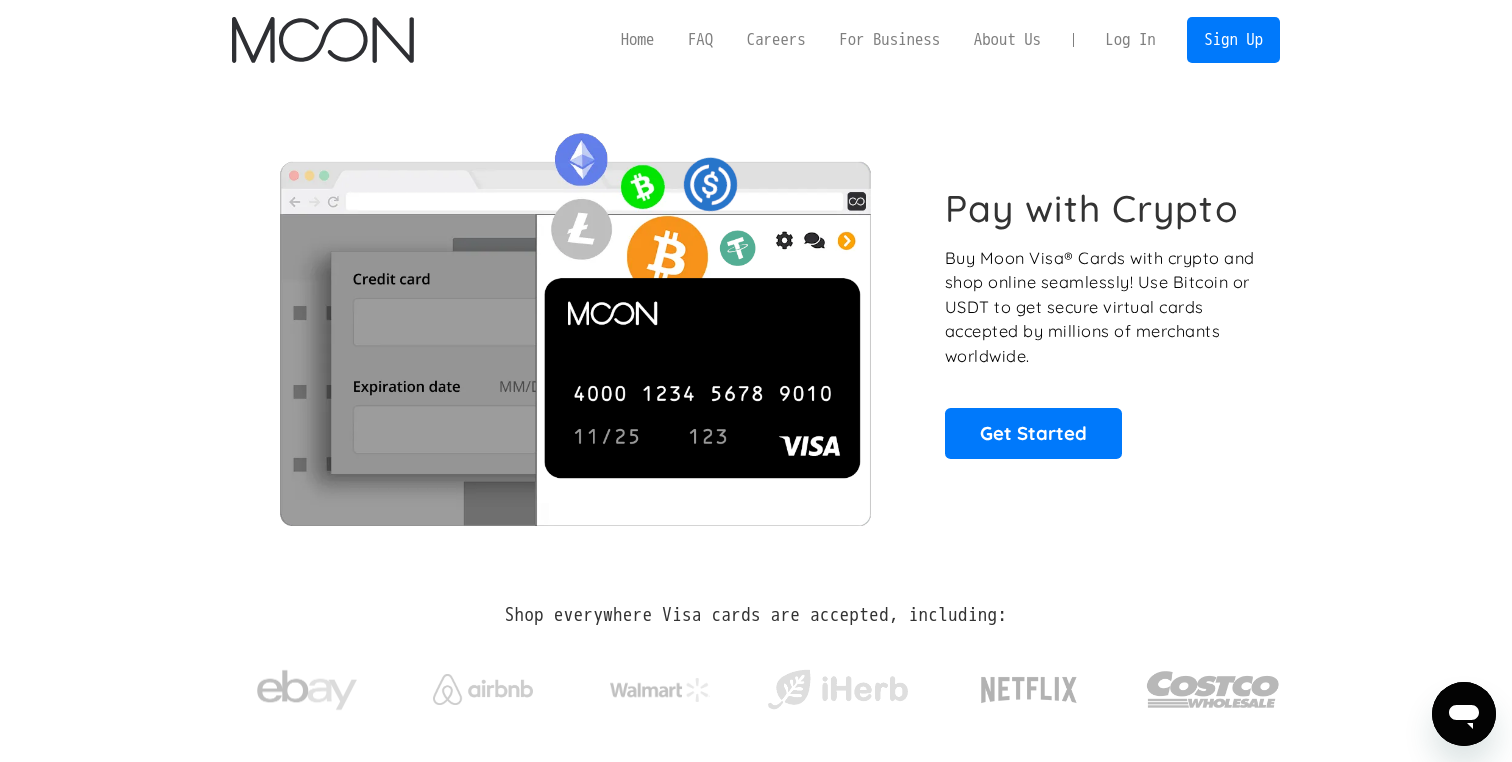 click on "Log In" at bounding box center [1130, 40] 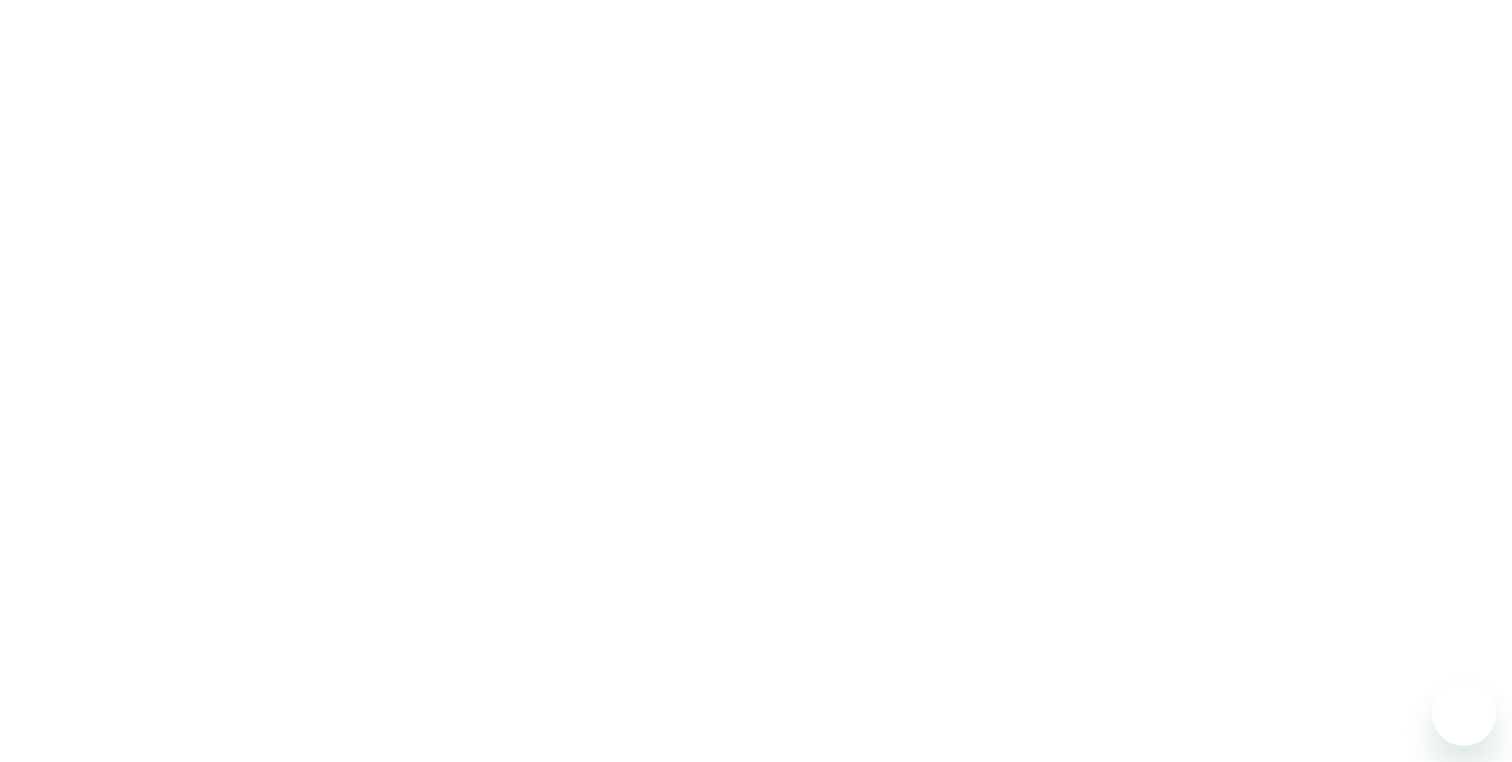 scroll, scrollTop: 0, scrollLeft: 0, axis: both 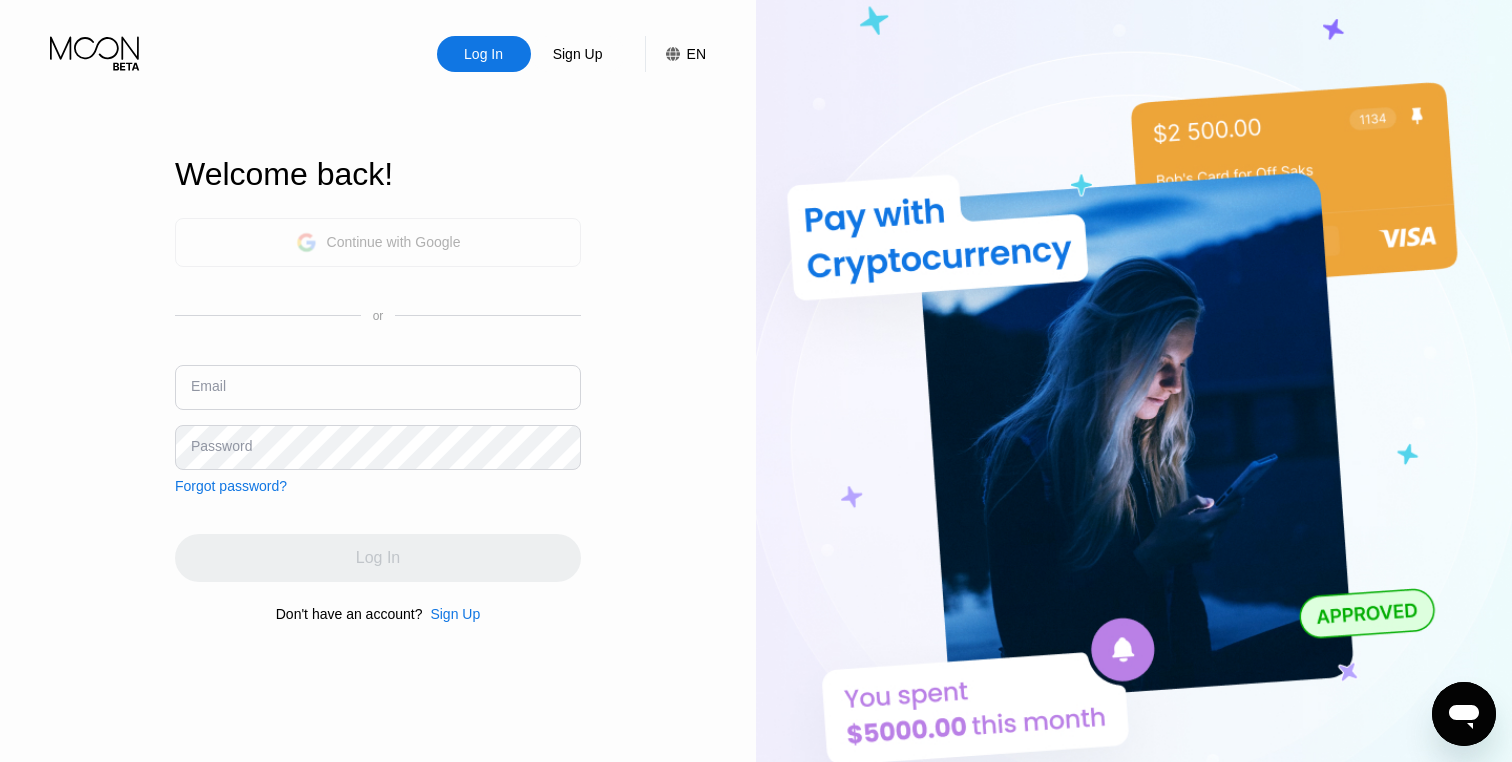 click on "Continue with Google" at bounding box center (378, 242) 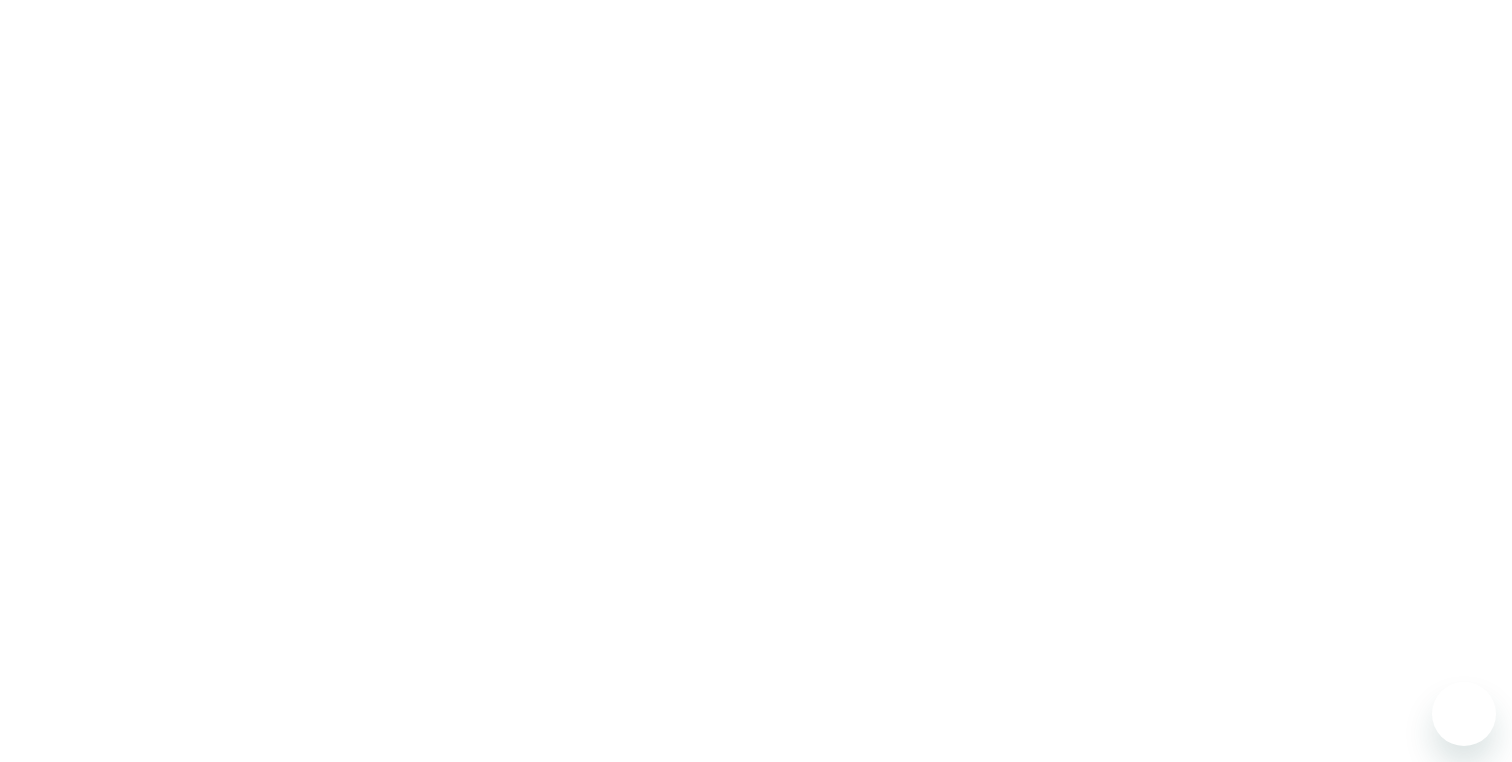 scroll, scrollTop: 0, scrollLeft: 0, axis: both 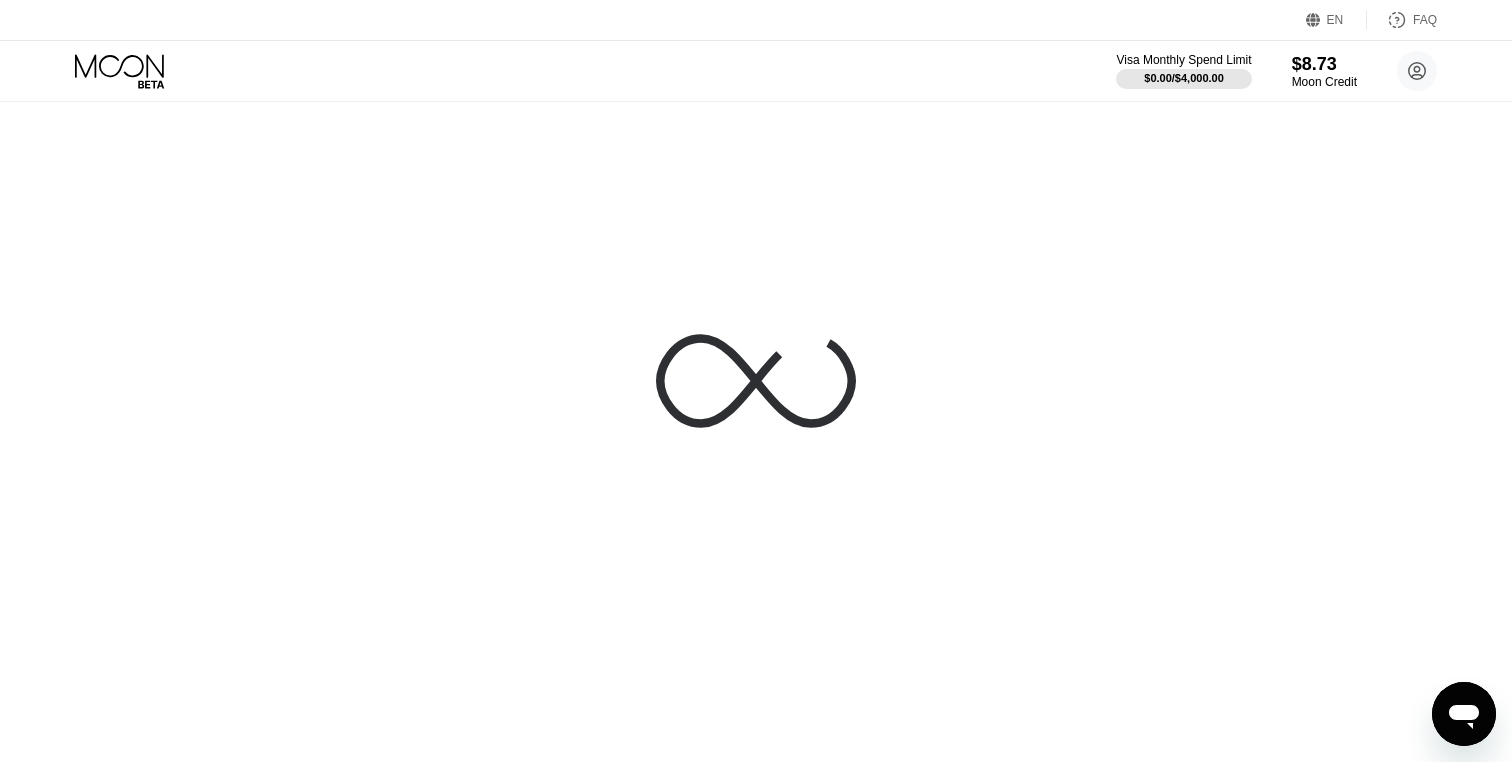 click at bounding box center (756, 381) 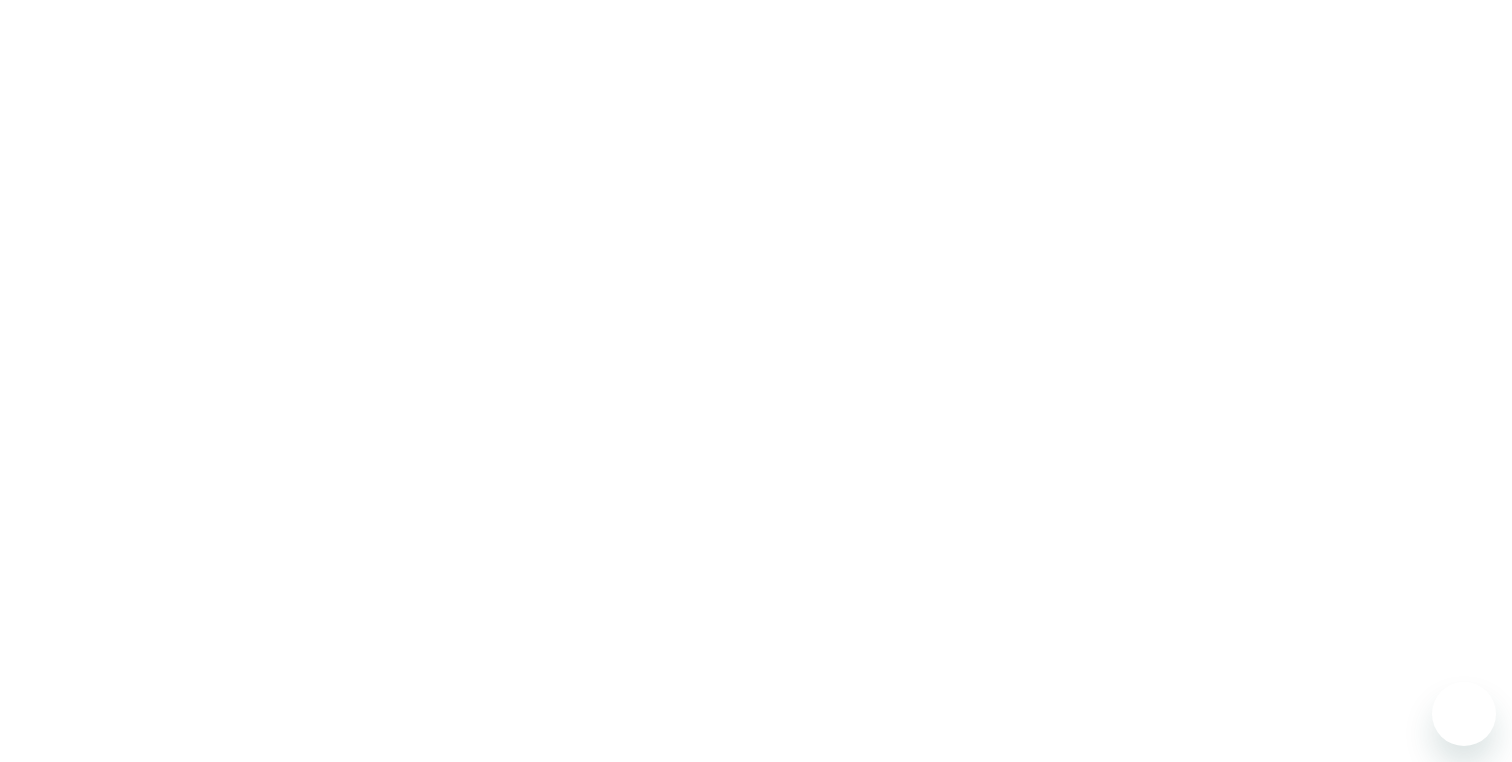 scroll, scrollTop: 0, scrollLeft: 0, axis: both 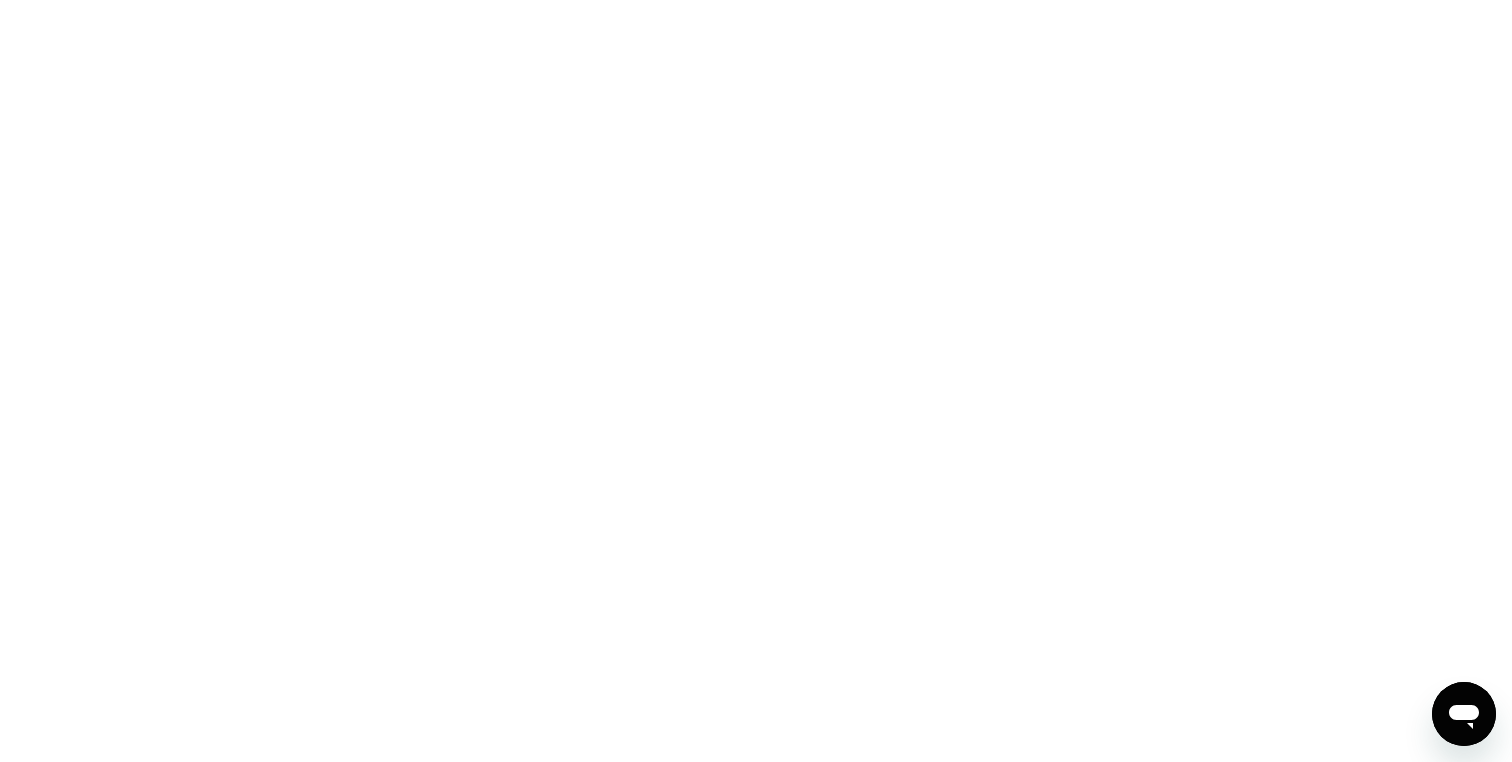 click at bounding box center (756, 381) 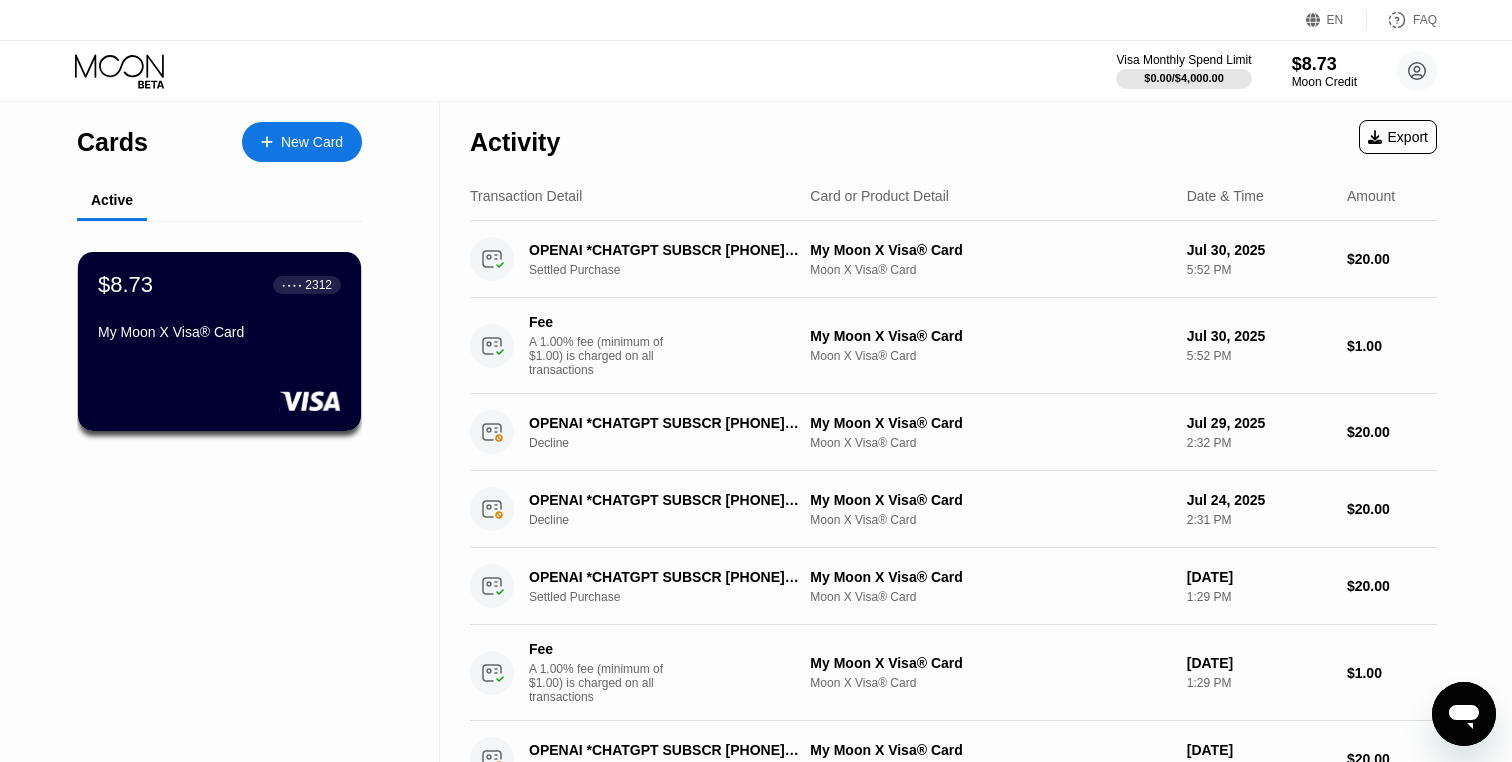 click on "Visa Monthly Spend Limit $0.00 / $4,000.00 $8.73 Moon Credit Сергей Александров bpm654@gmail.com  Home Settings Support Careers About Us Log out Privacy policy Terms" at bounding box center (756, 71) 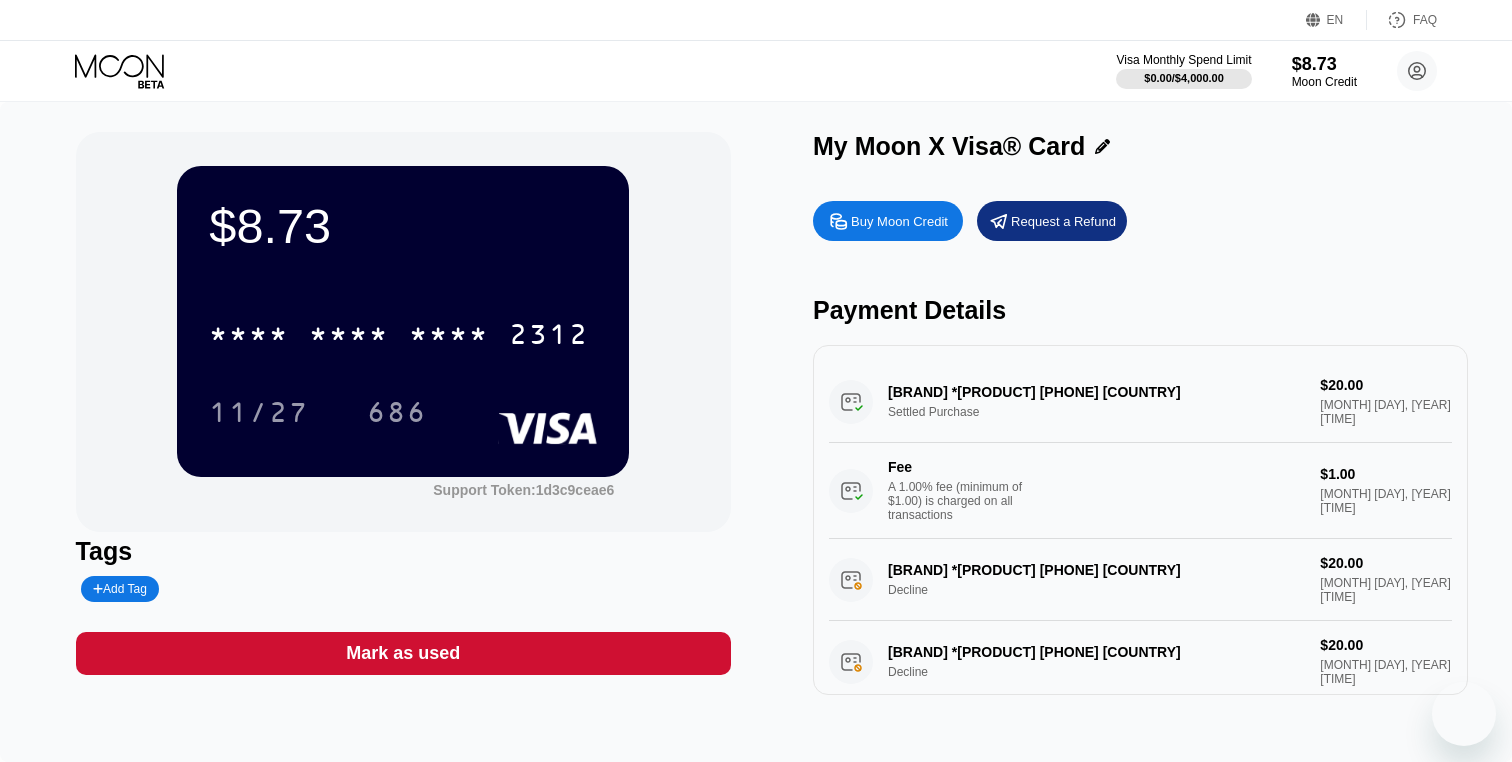 scroll, scrollTop: 0, scrollLeft: 0, axis: both 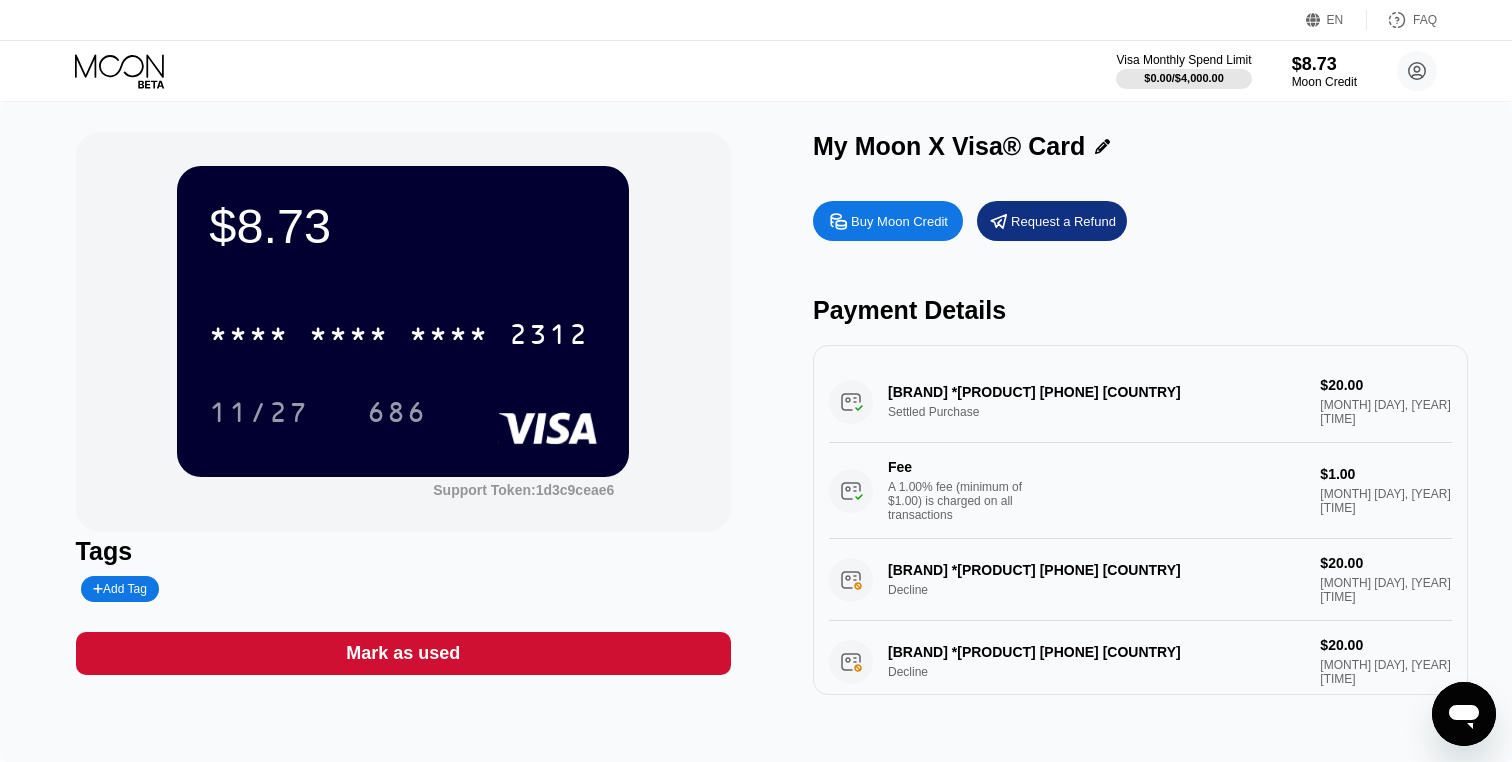 click on "Buy Moon Credit" at bounding box center [899, 221] 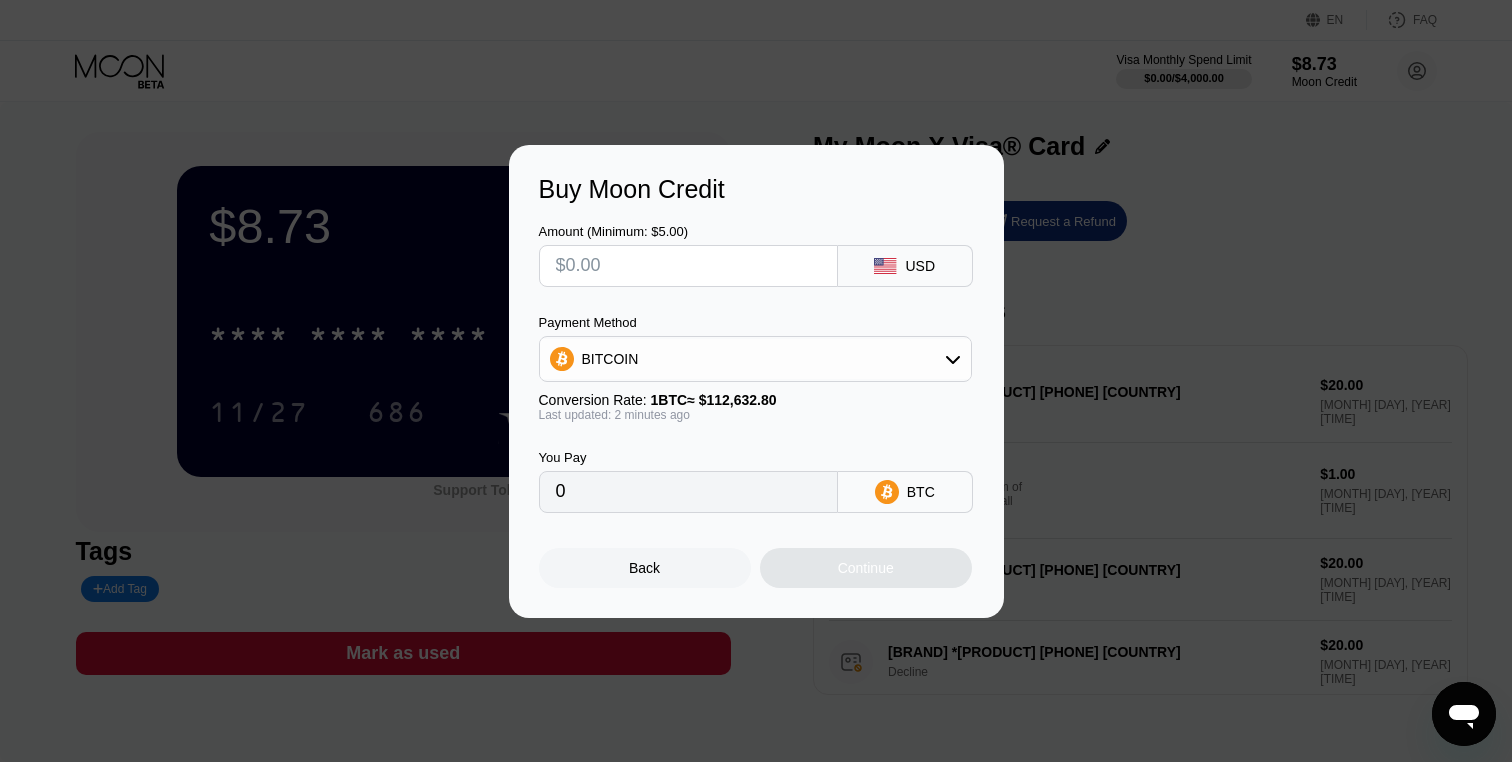 click at bounding box center (688, 266) 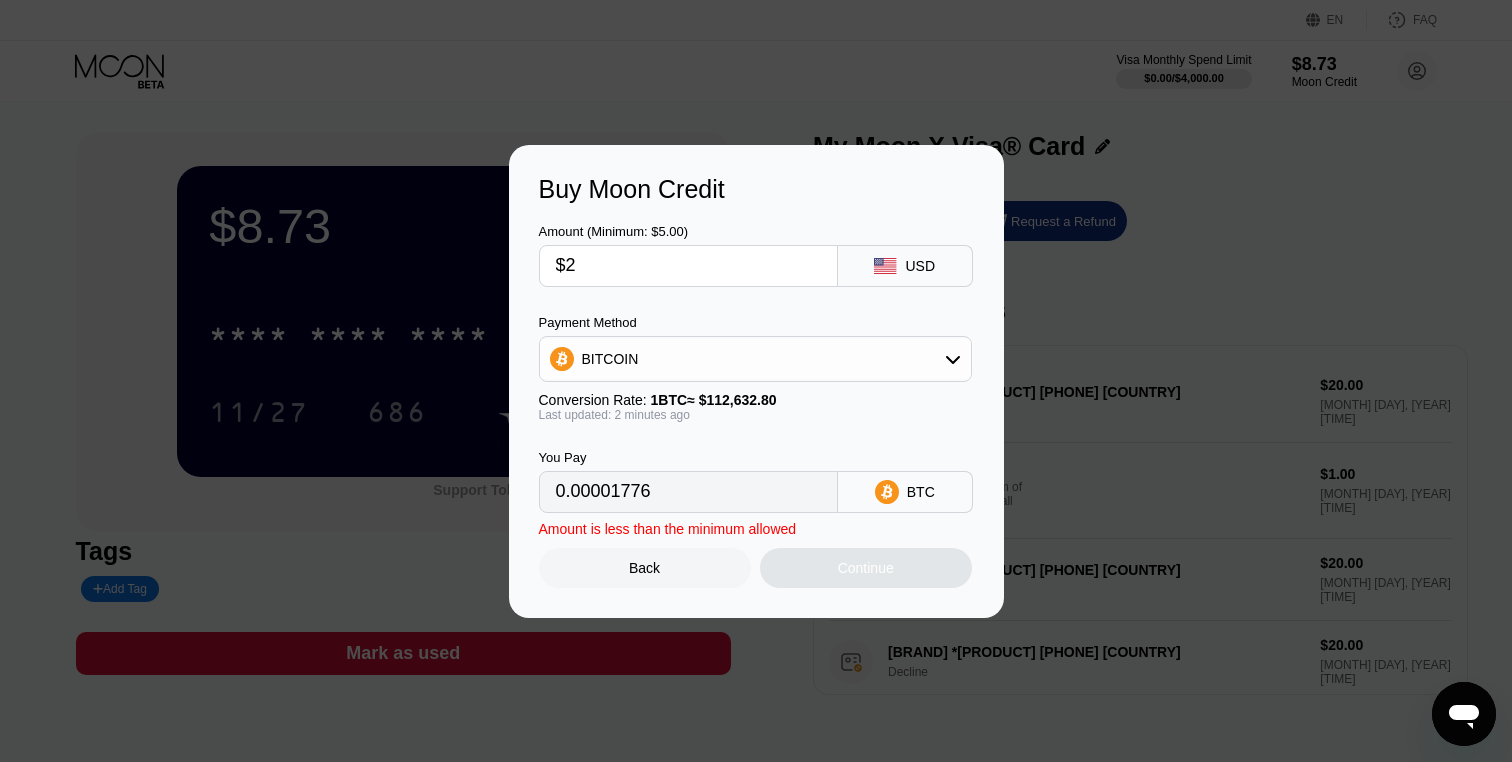 type on "0.00001776" 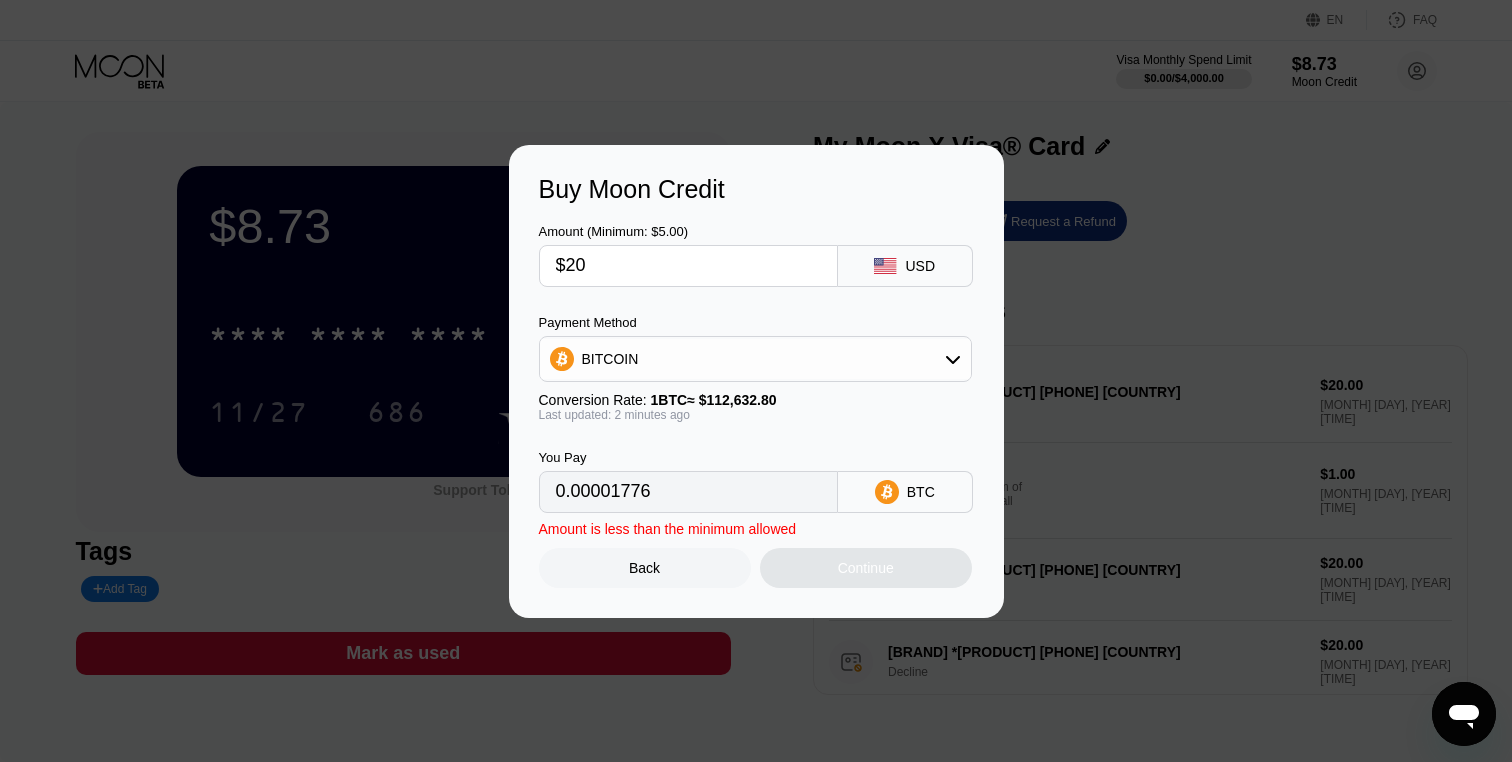 type on "0.00017757" 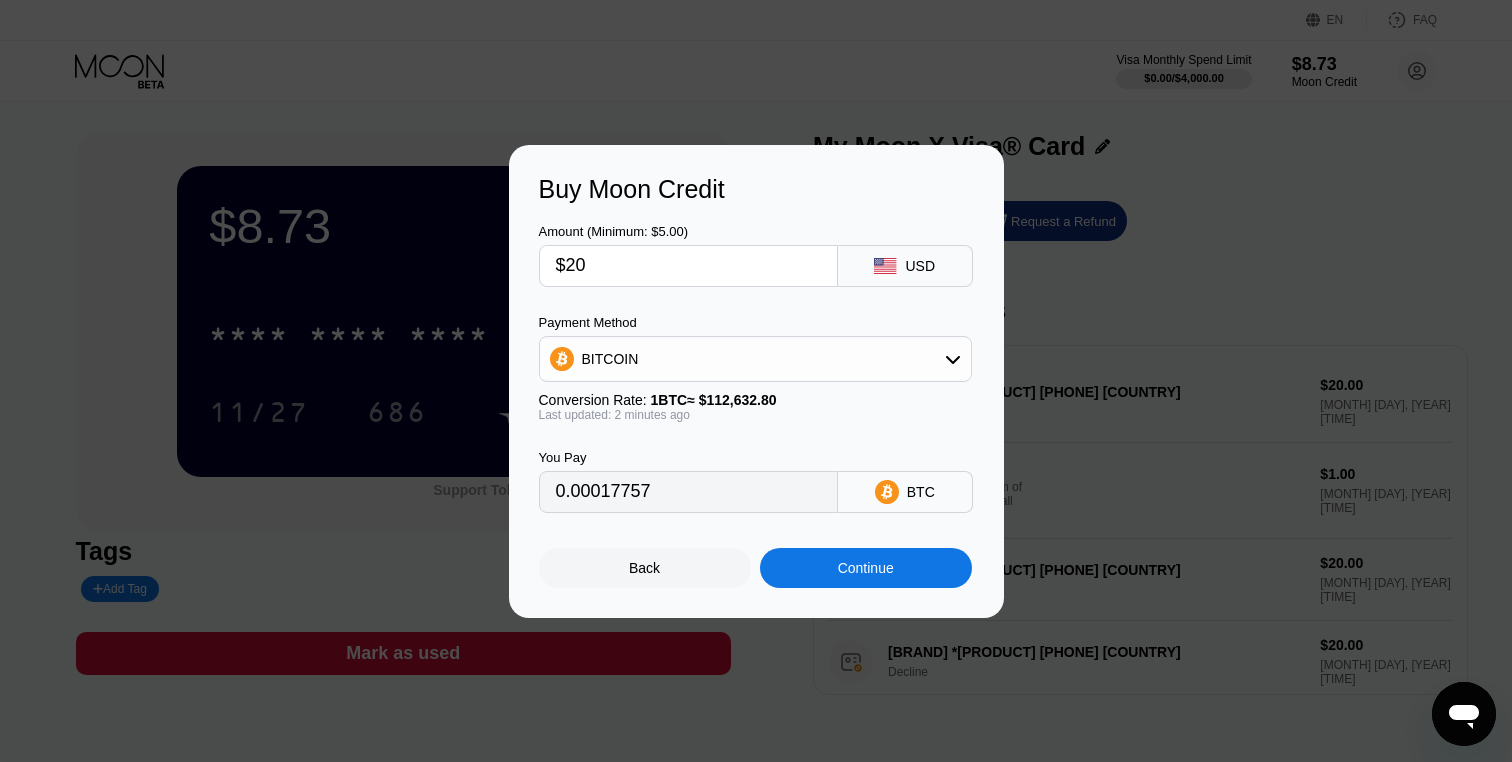 click on "Continue" at bounding box center (866, 568) 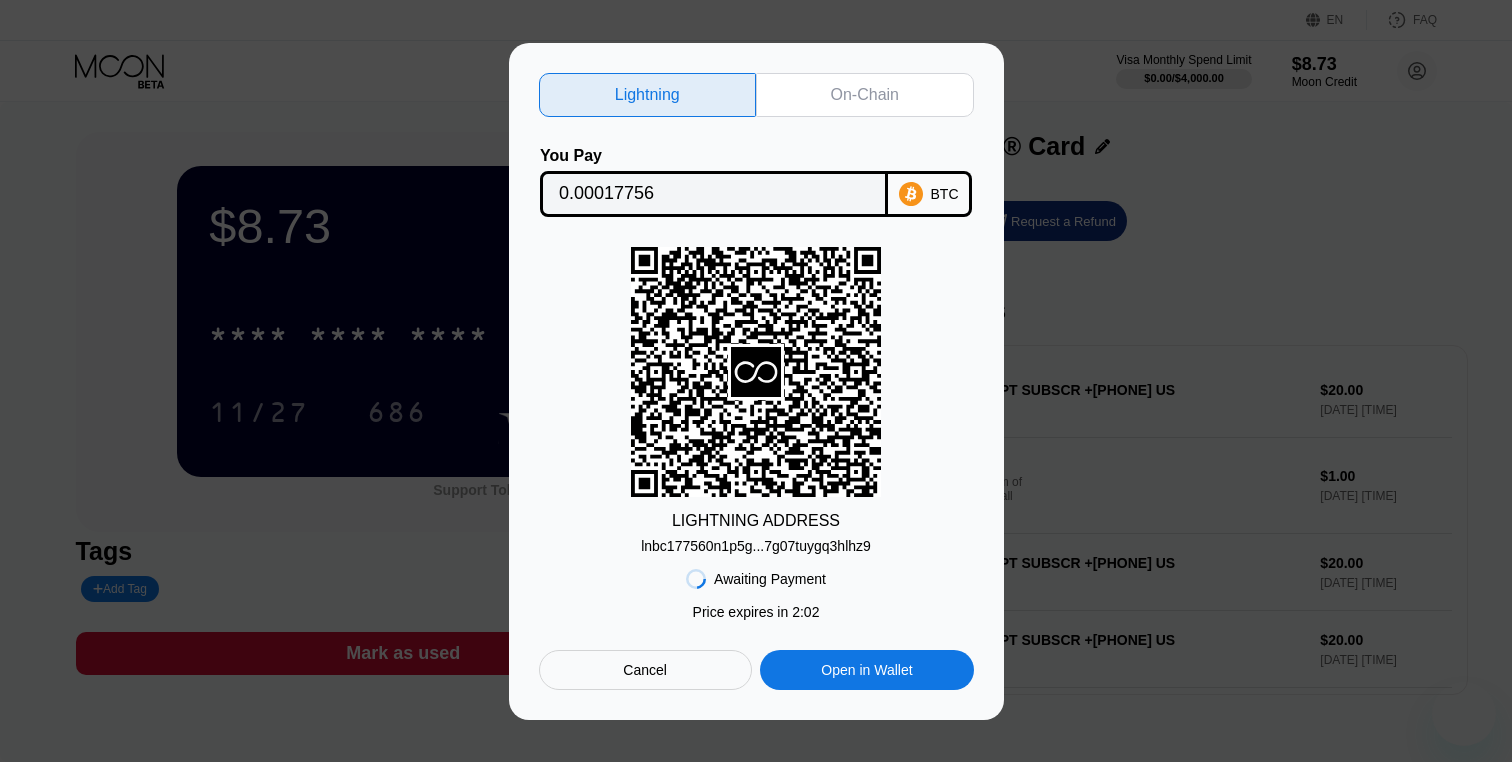 scroll, scrollTop: 0, scrollLeft: 0, axis: both 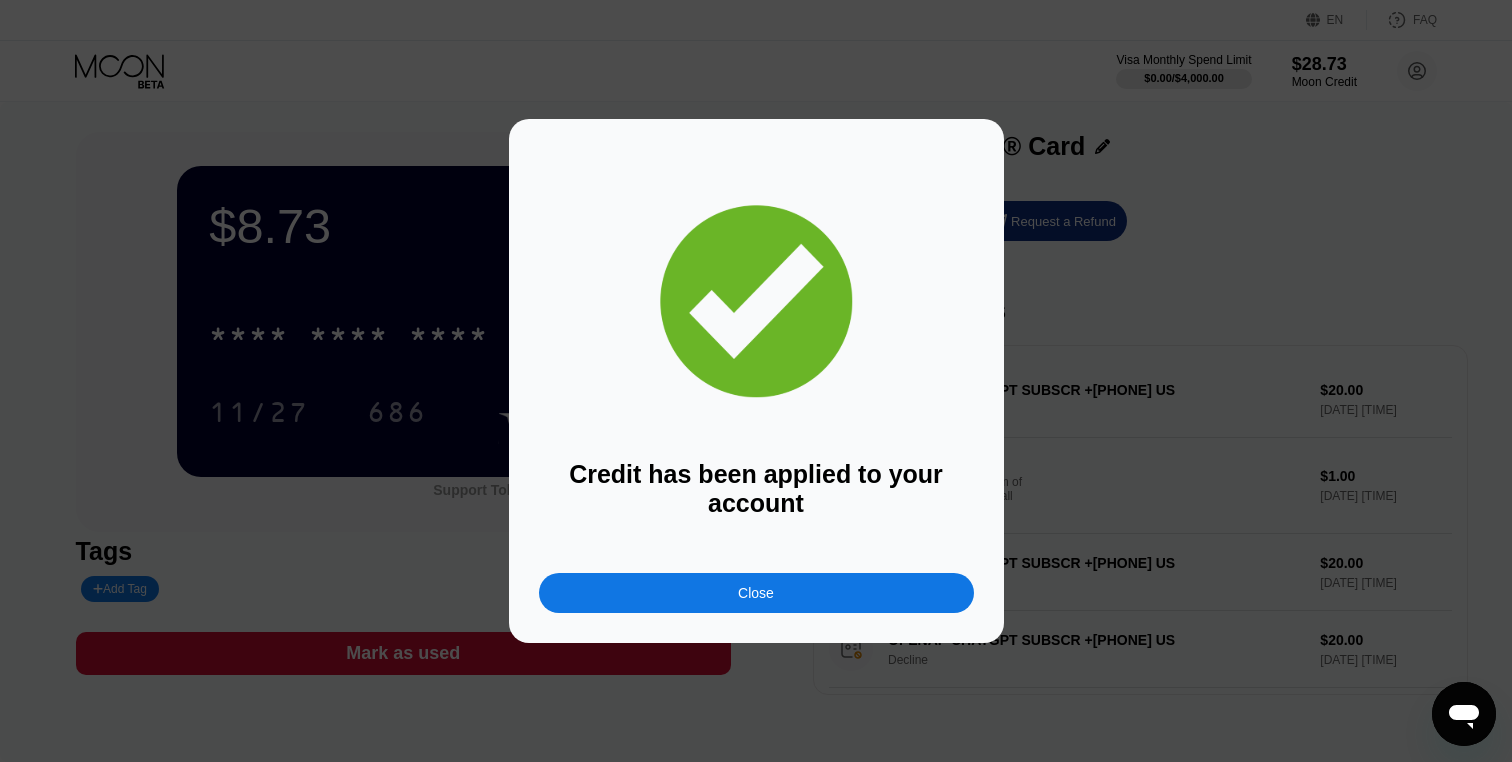 click on "Close" at bounding box center [756, 593] 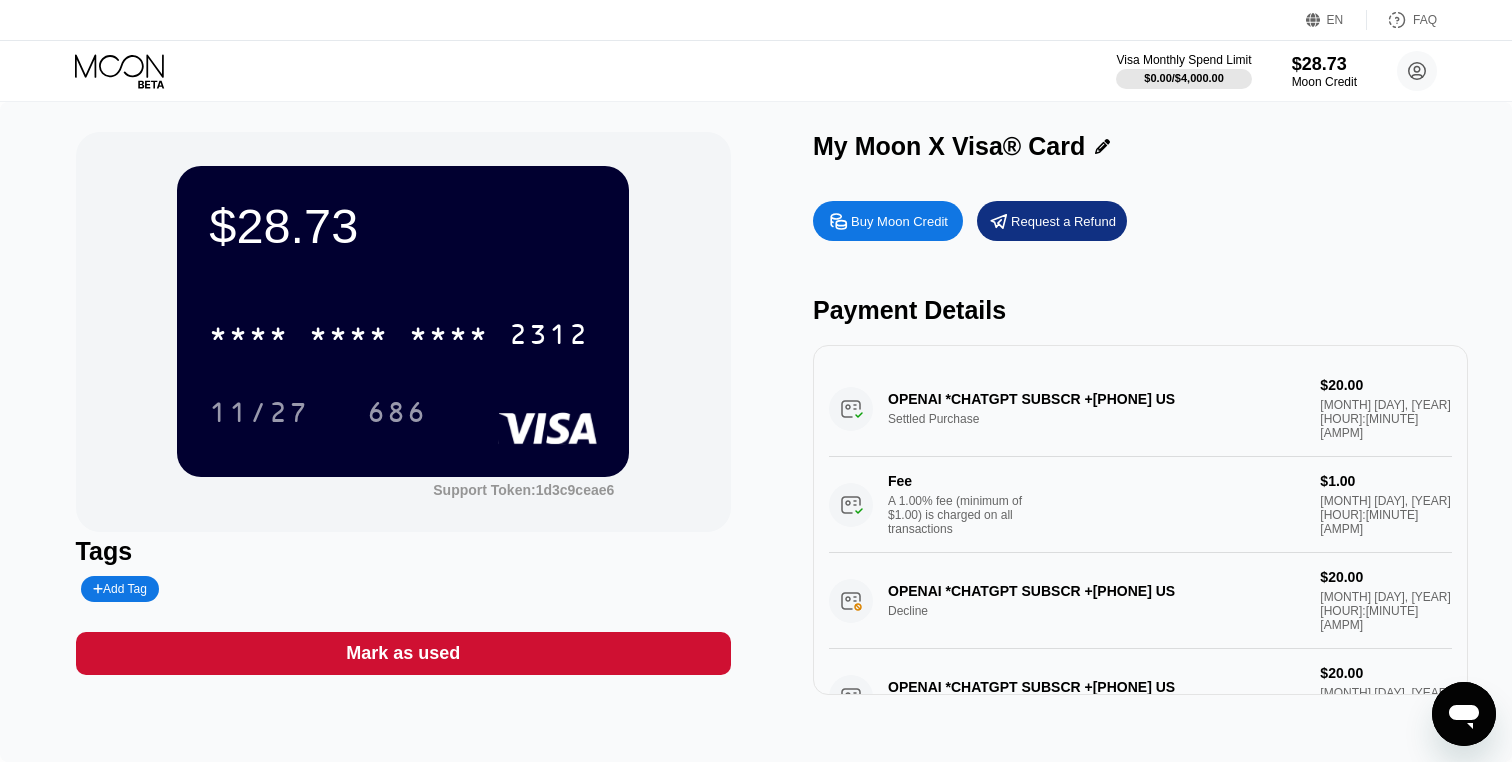 scroll, scrollTop: 0, scrollLeft: 0, axis: both 